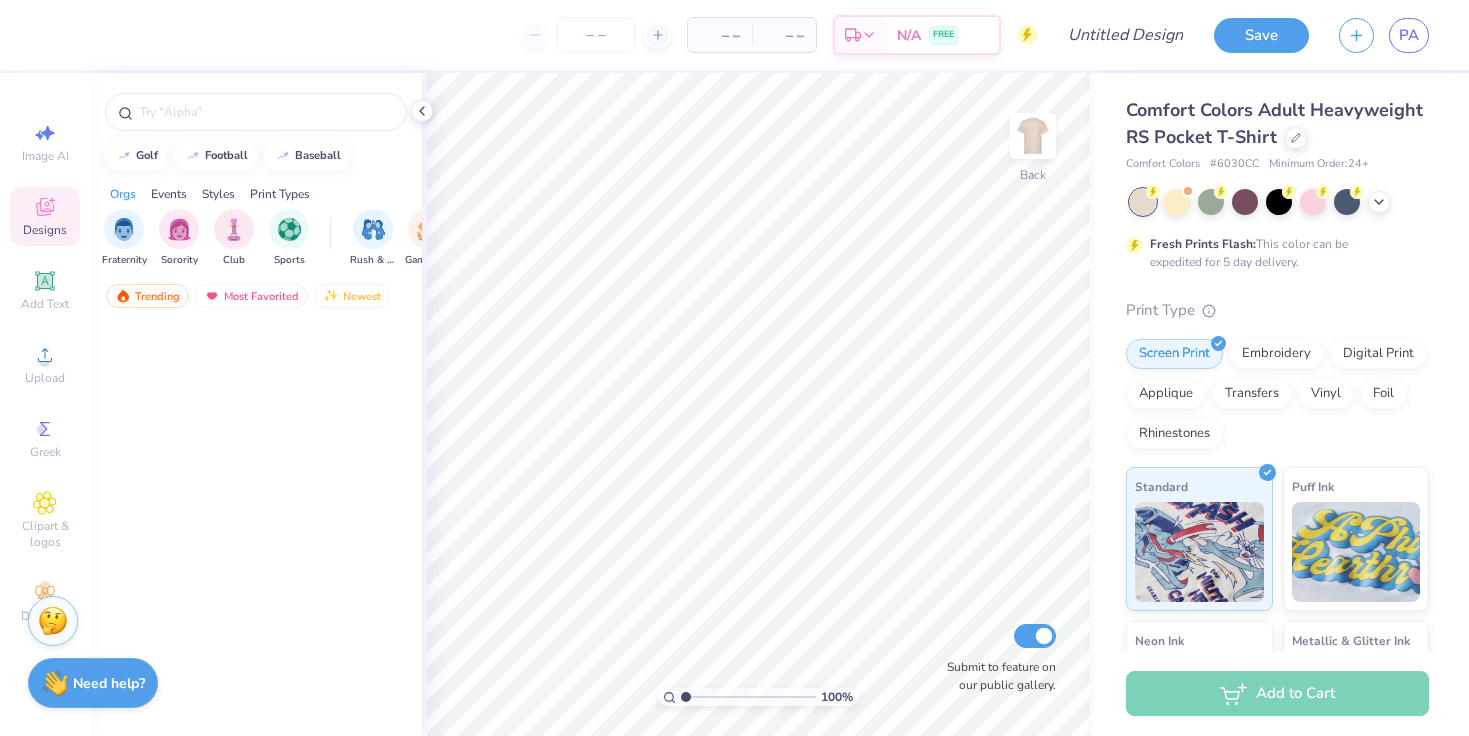 scroll, scrollTop: 0, scrollLeft: 0, axis: both 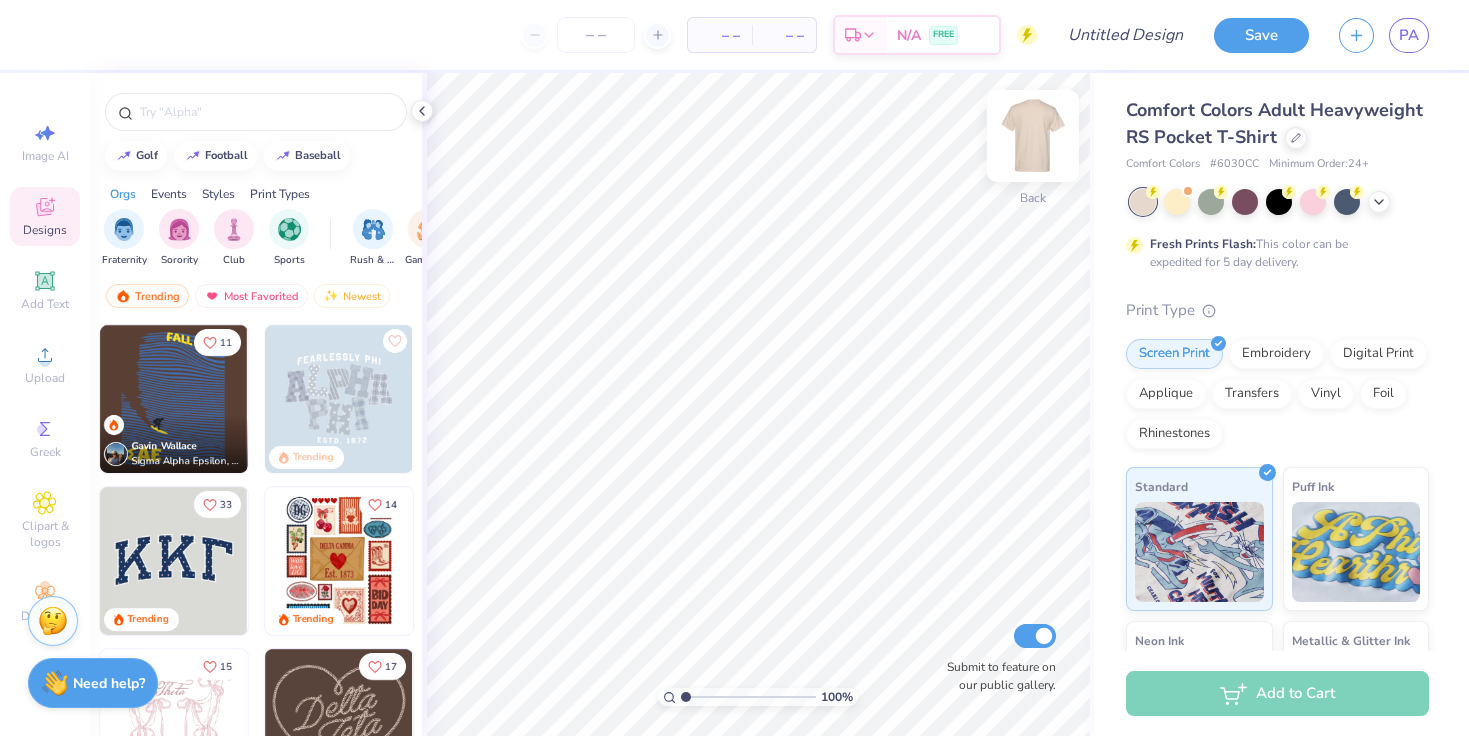 click at bounding box center [1033, 136] 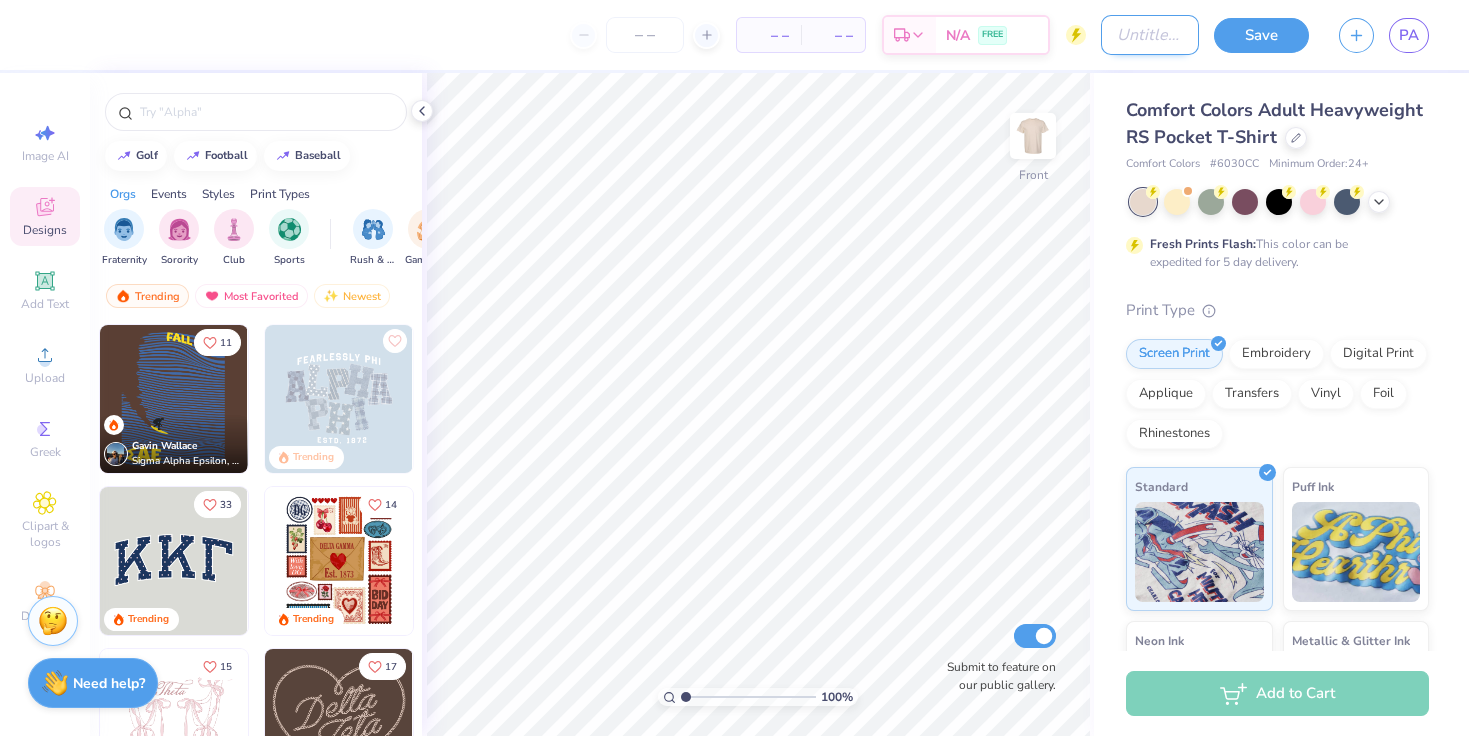 click on "Design Title" at bounding box center [1150, 35] 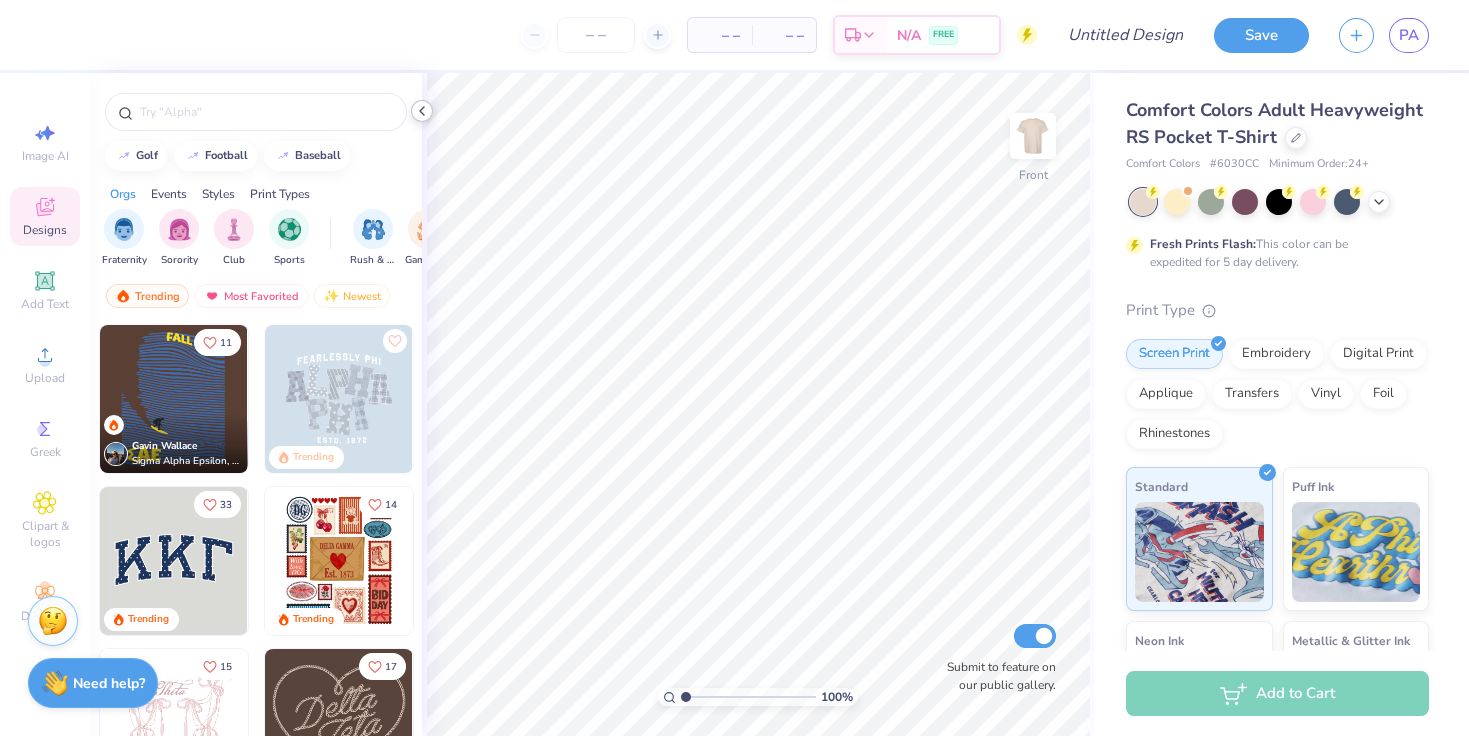 click 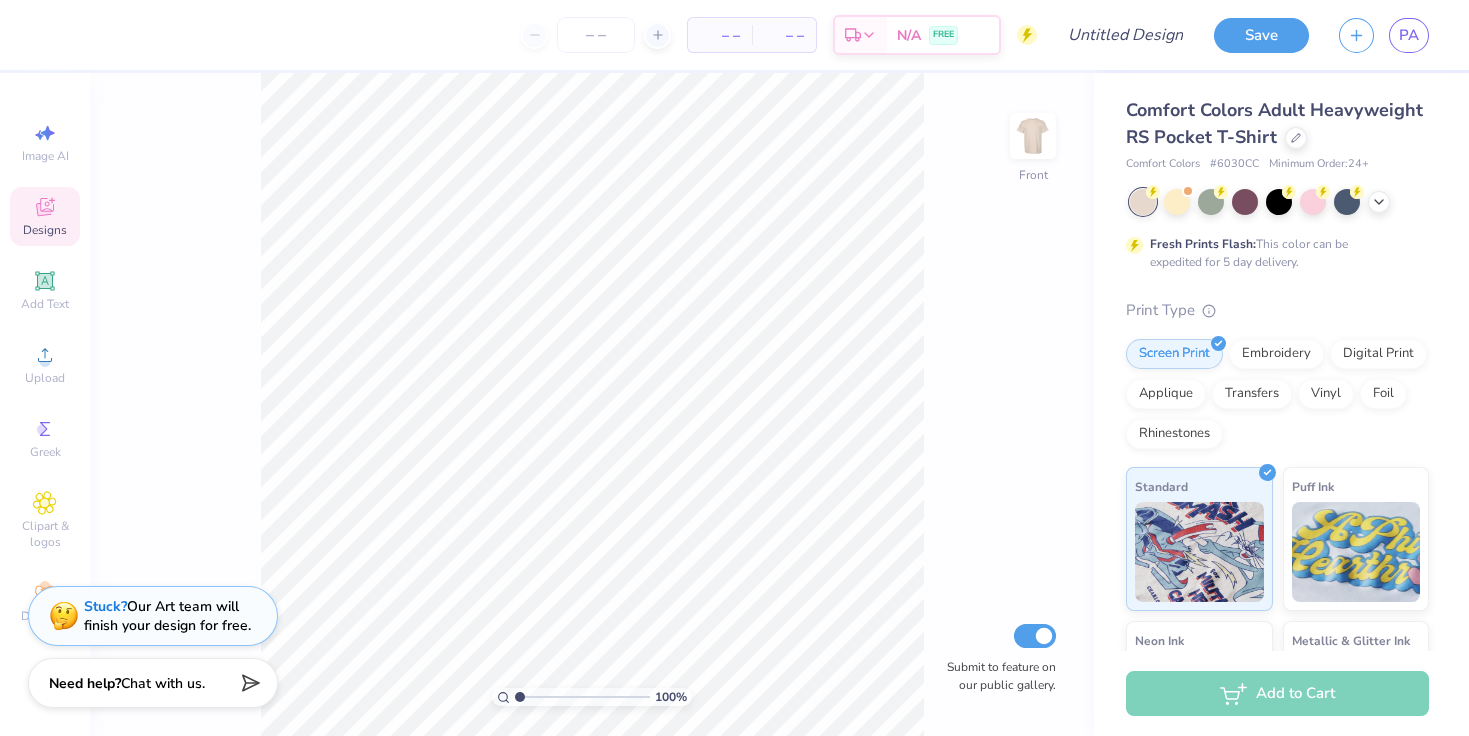 click on "– – Per Item – – Total Est.  Delivery N/A FREE Design Title Save PA Image AI Designs Add Text Upload Greek Clipart & logos Decorate golf football baseball Orgs Events Styles Print Types Fraternity Sorority Club Sports Rush & Bid Game Day Parent's Weekend PR & General Big Little Reveal Philanthropy Date Parties & Socials Retreat Spring Break Holidays Greek Week Formal & Semi Graduation Founder’s Day Classic Minimalist Varsity Y2K Typography Handdrawn Cartoons Grunge 80s & 90s 60s & 70s Embroidery Screen Print Patches Digital Print Vinyl Transfers Applique Trending Most Favorited Newest 11 Gavin Wallace Sigma Alpha Epsilon, University of Colorado Boulder Trending 33 Trending 14 Trending 15 Trending 100  % Front Submit to feature on our public gallery. Comfort Colors Adult Heavyweight RS Pocket T-Shirt Comfort Colors # 6030CC Minimum Order:  24 +   Fresh Prints Flash:  This color can be expedited for 5 day delivery. Print Type Screen Print Embroidery Digital Print Applique Transfers Vinyl Foil Standard" at bounding box center (734, 368) 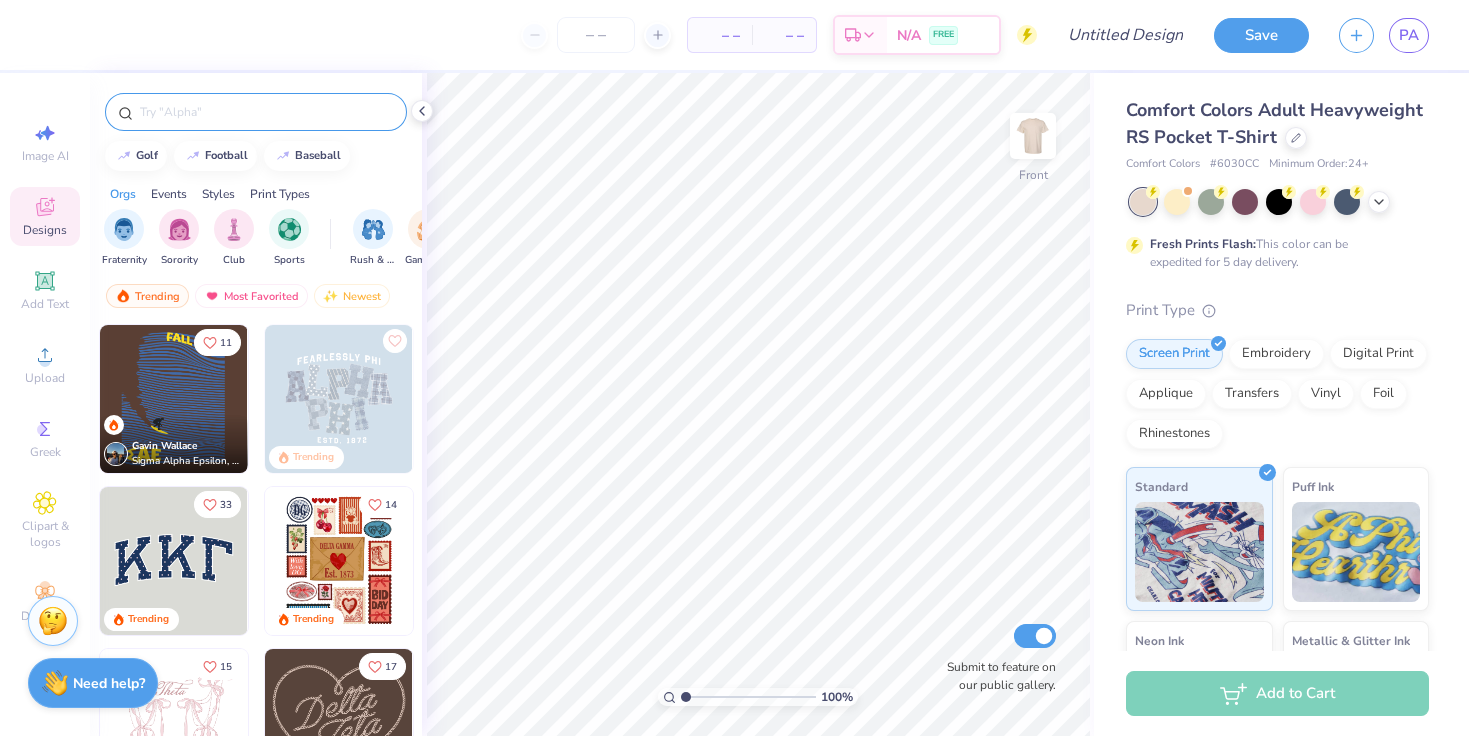 click at bounding box center [266, 112] 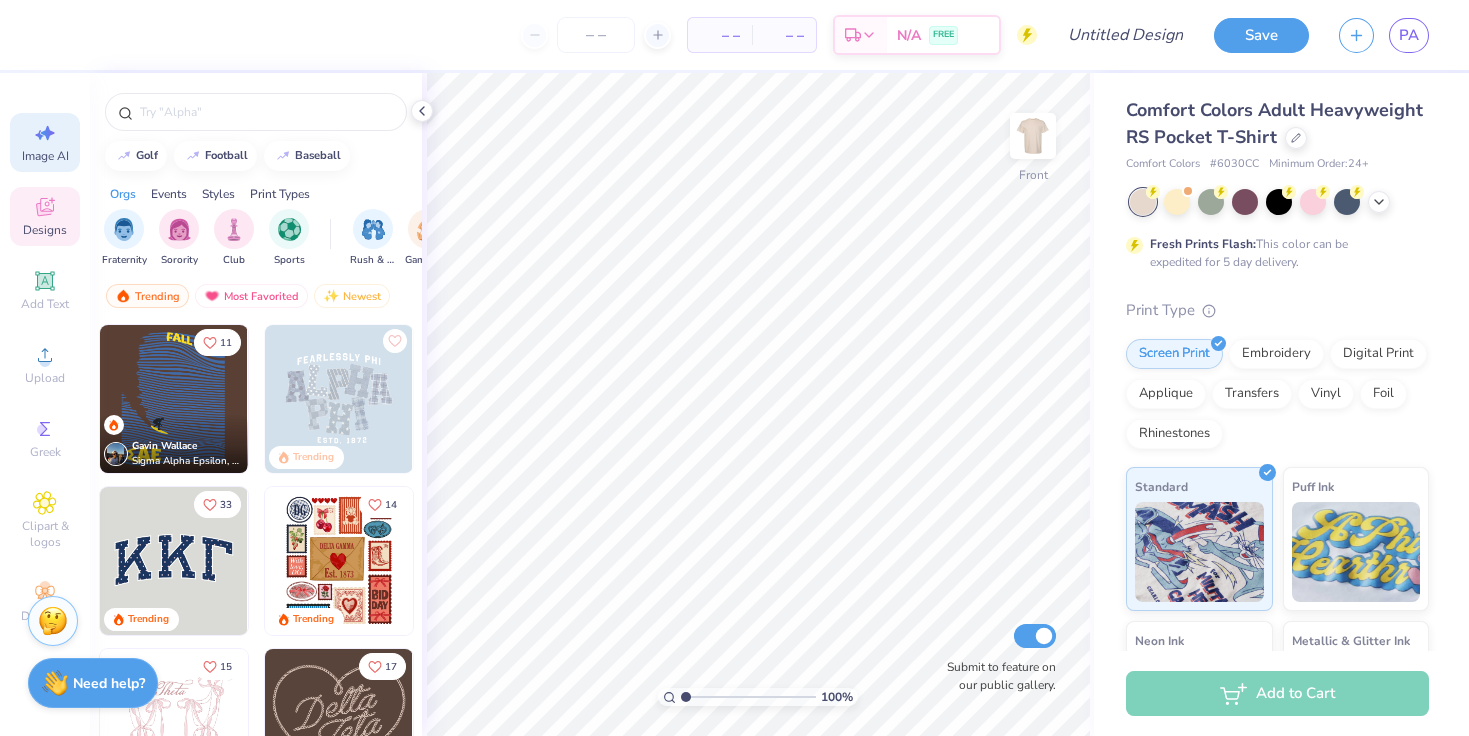 click on "Image AI" at bounding box center [45, 156] 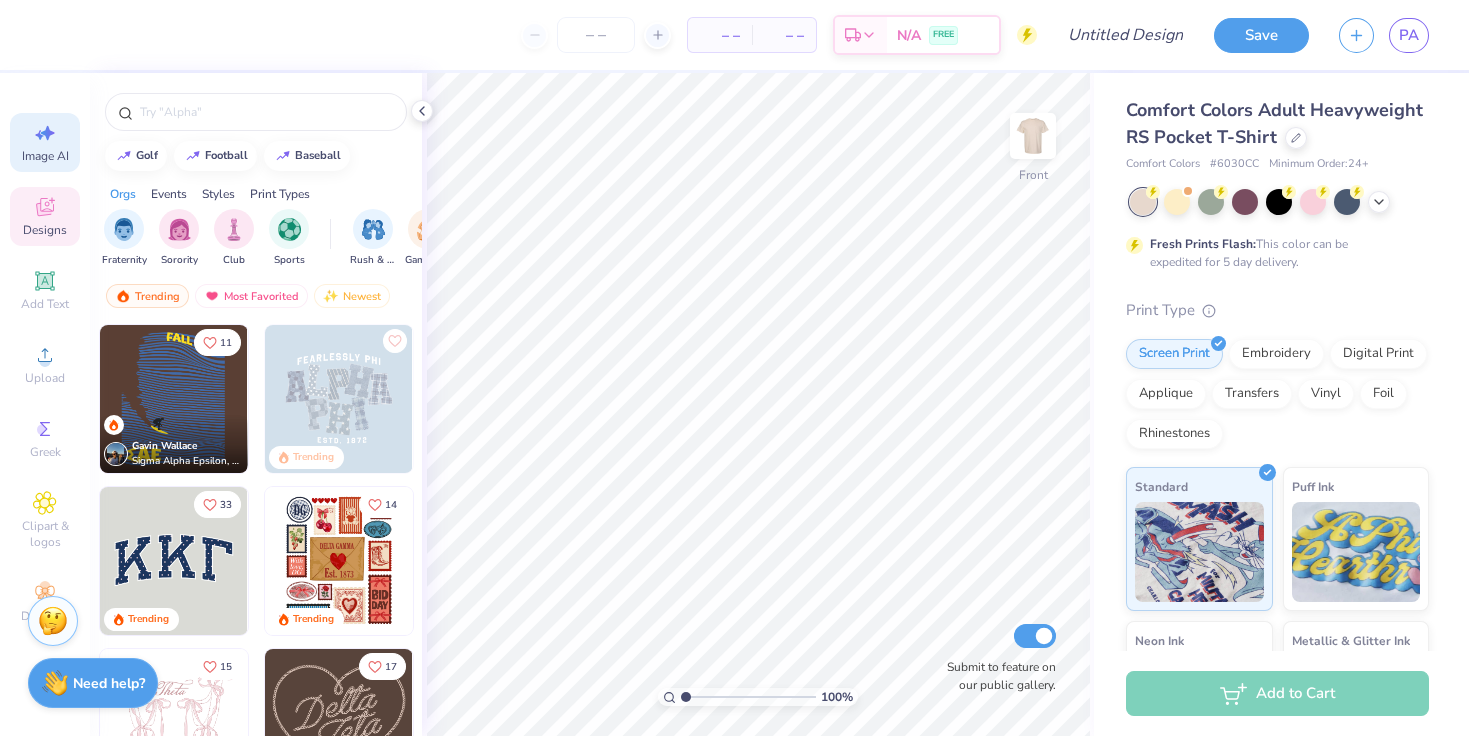 select on "4" 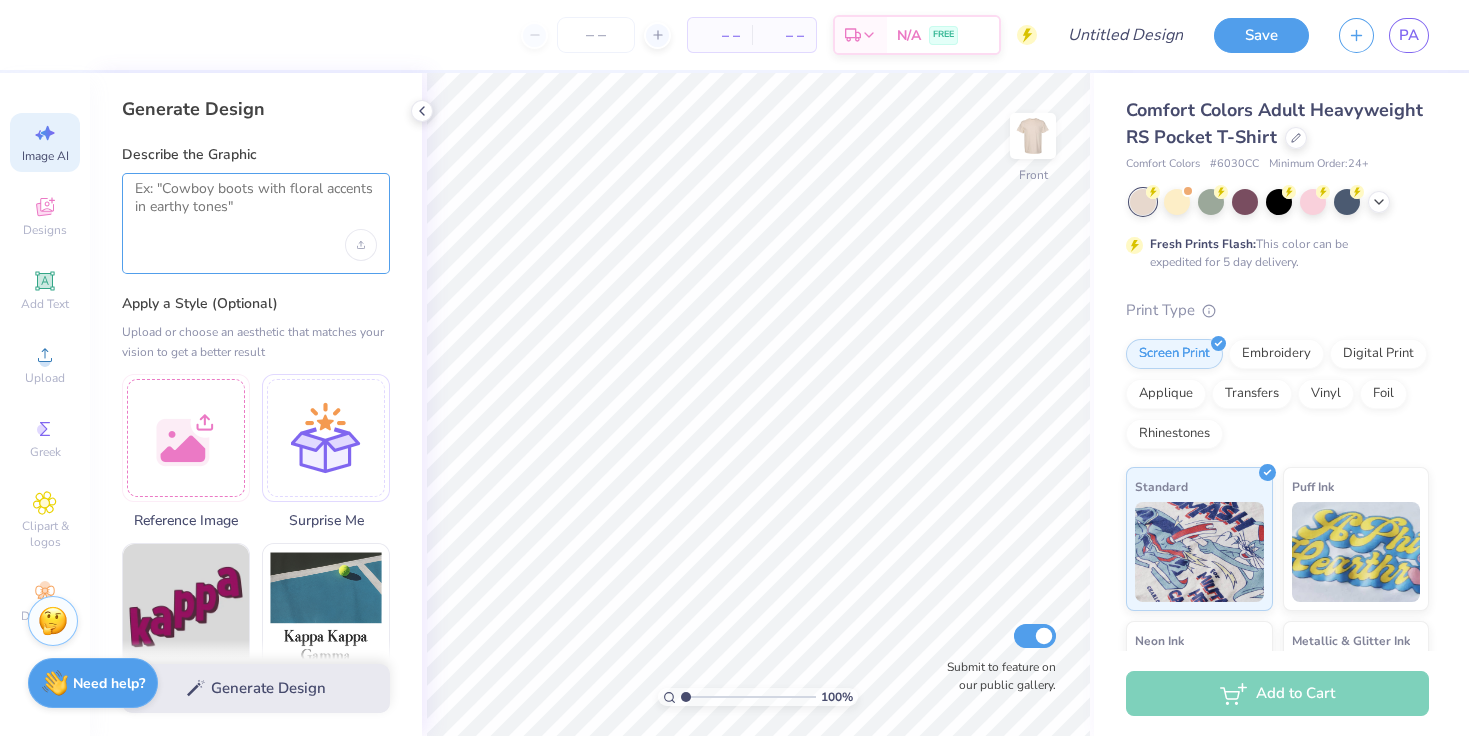 click at bounding box center [256, 205] 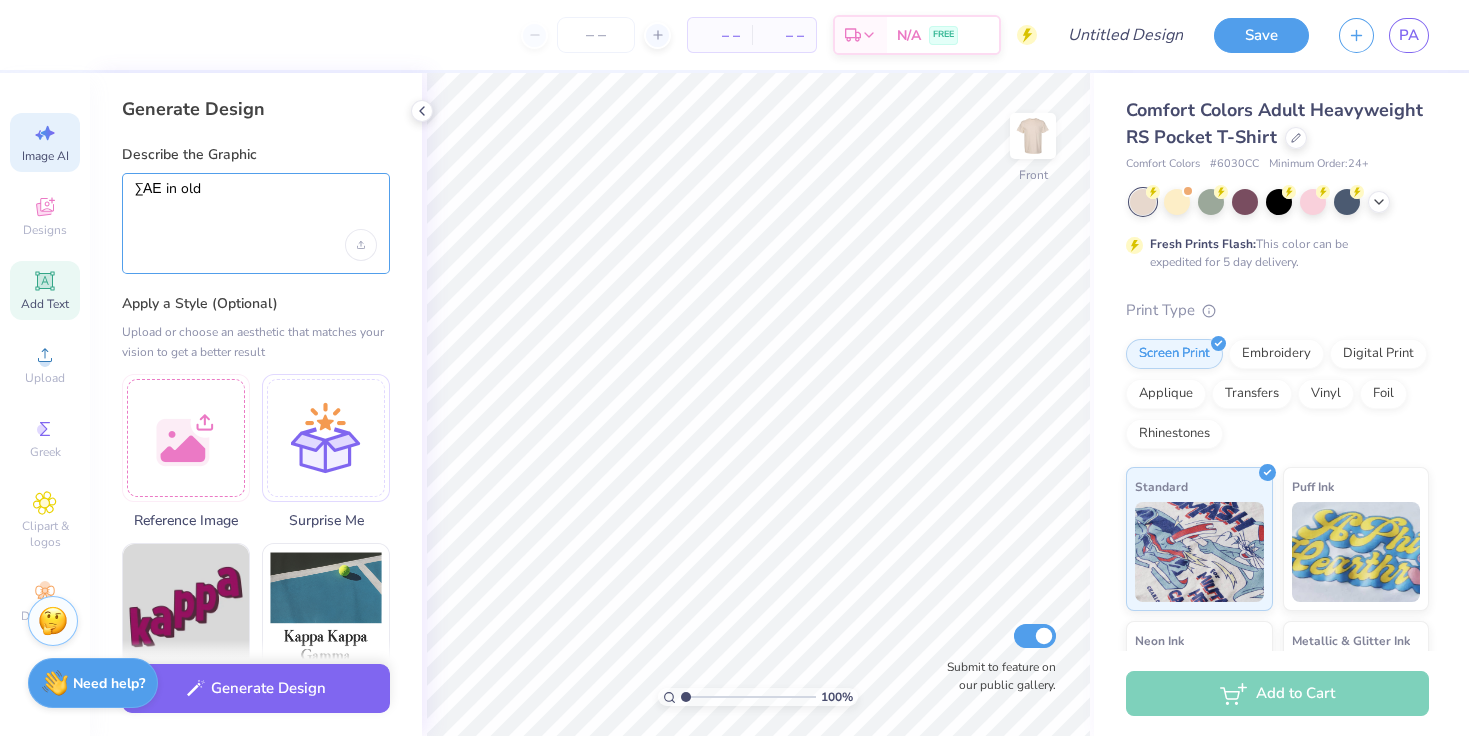 type on "ΣΑΕ in old" 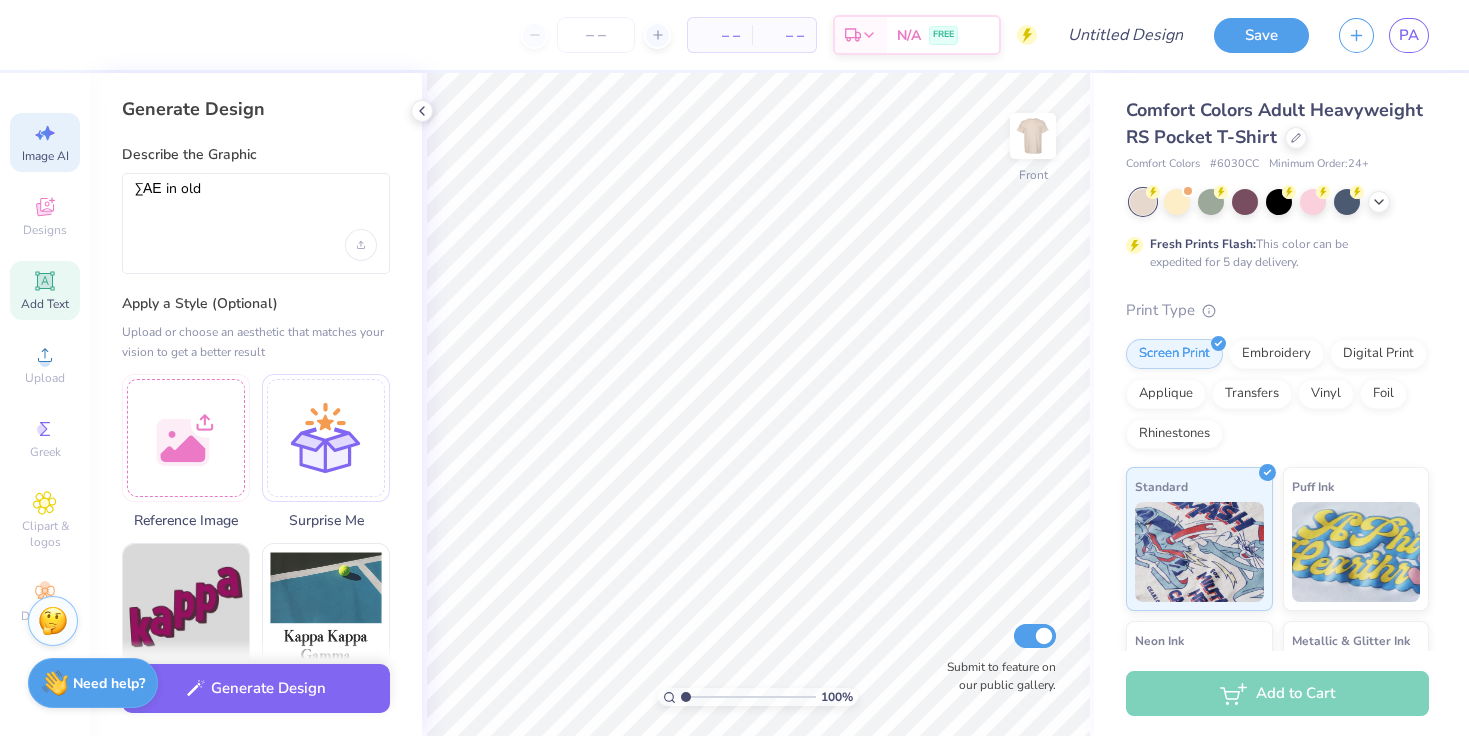 click on "Add Text" at bounding box center [45, 290] 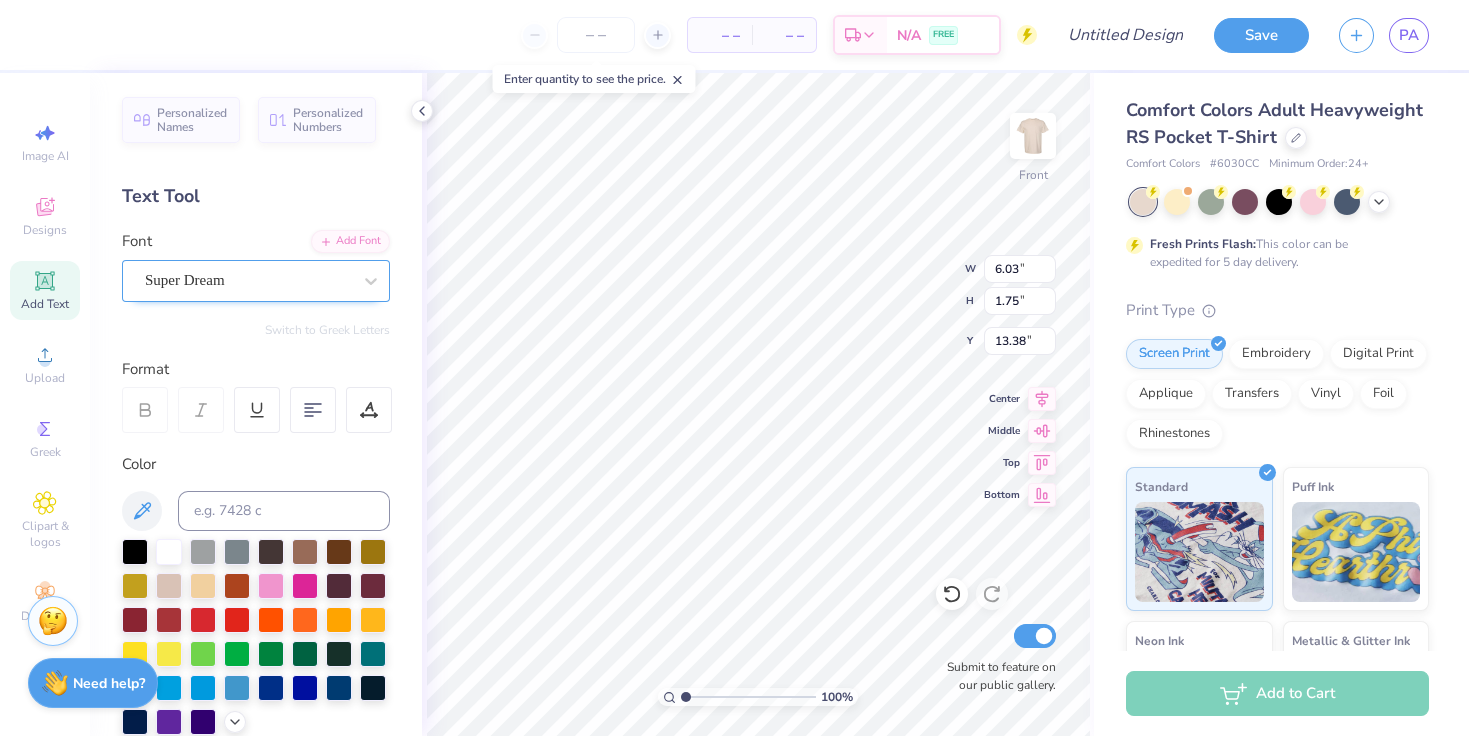 click on "Super Dream" at bounding box center (248, 280) 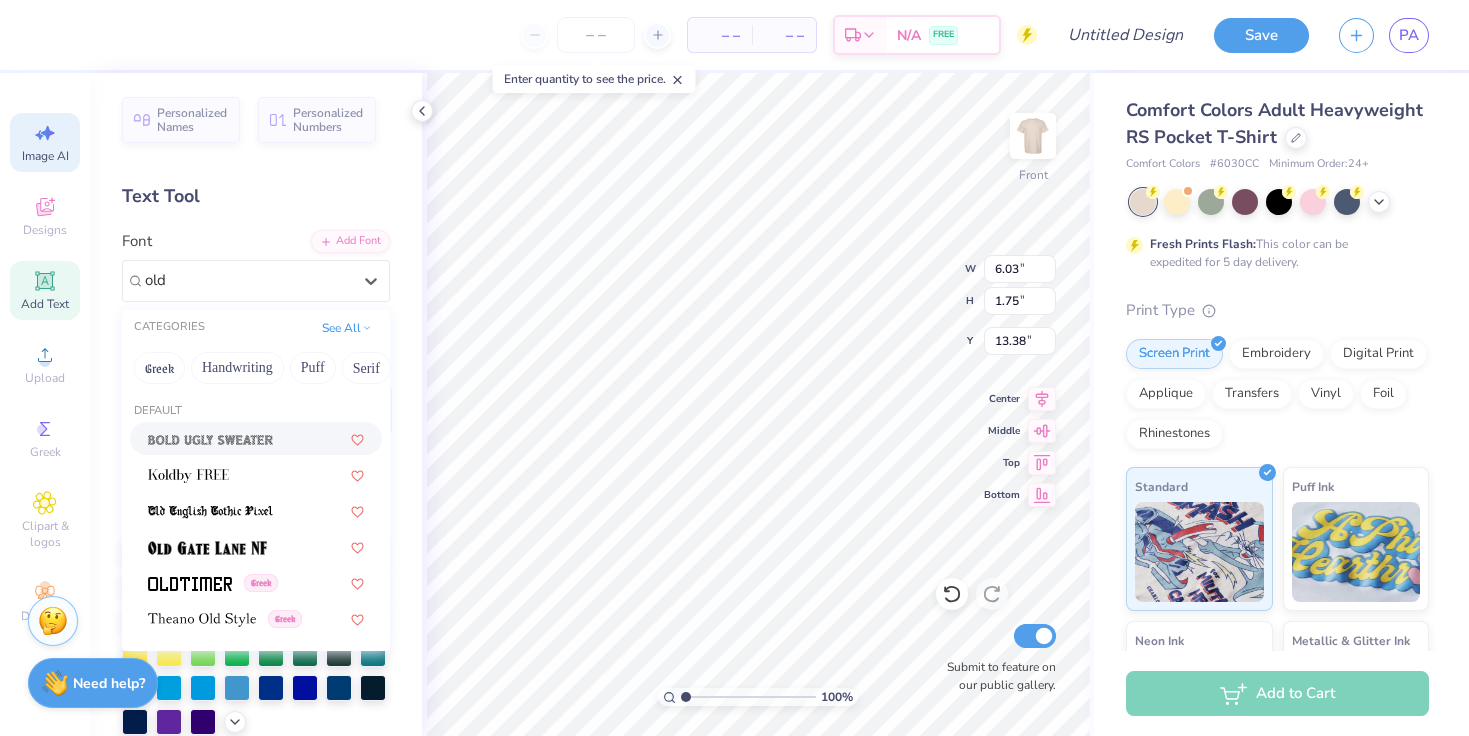 type on "old" 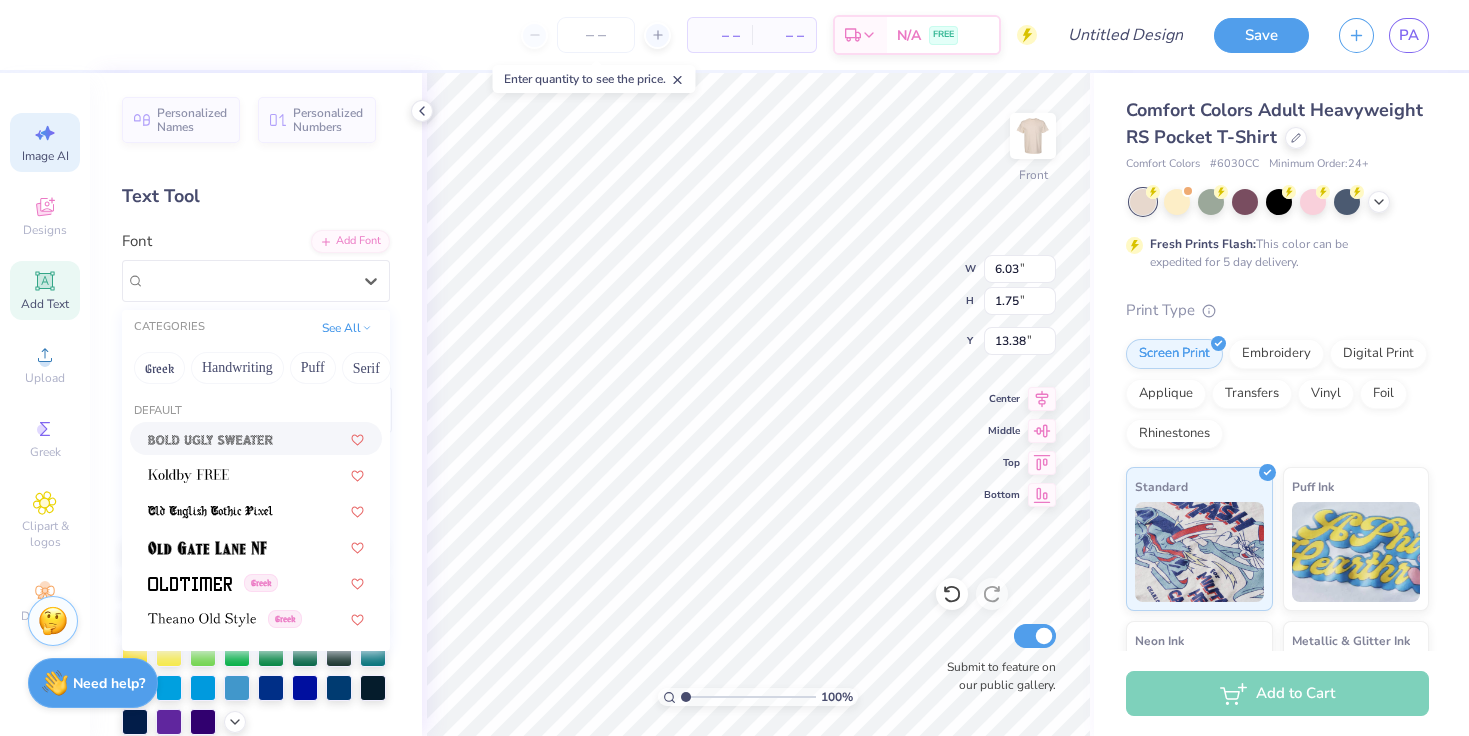 click 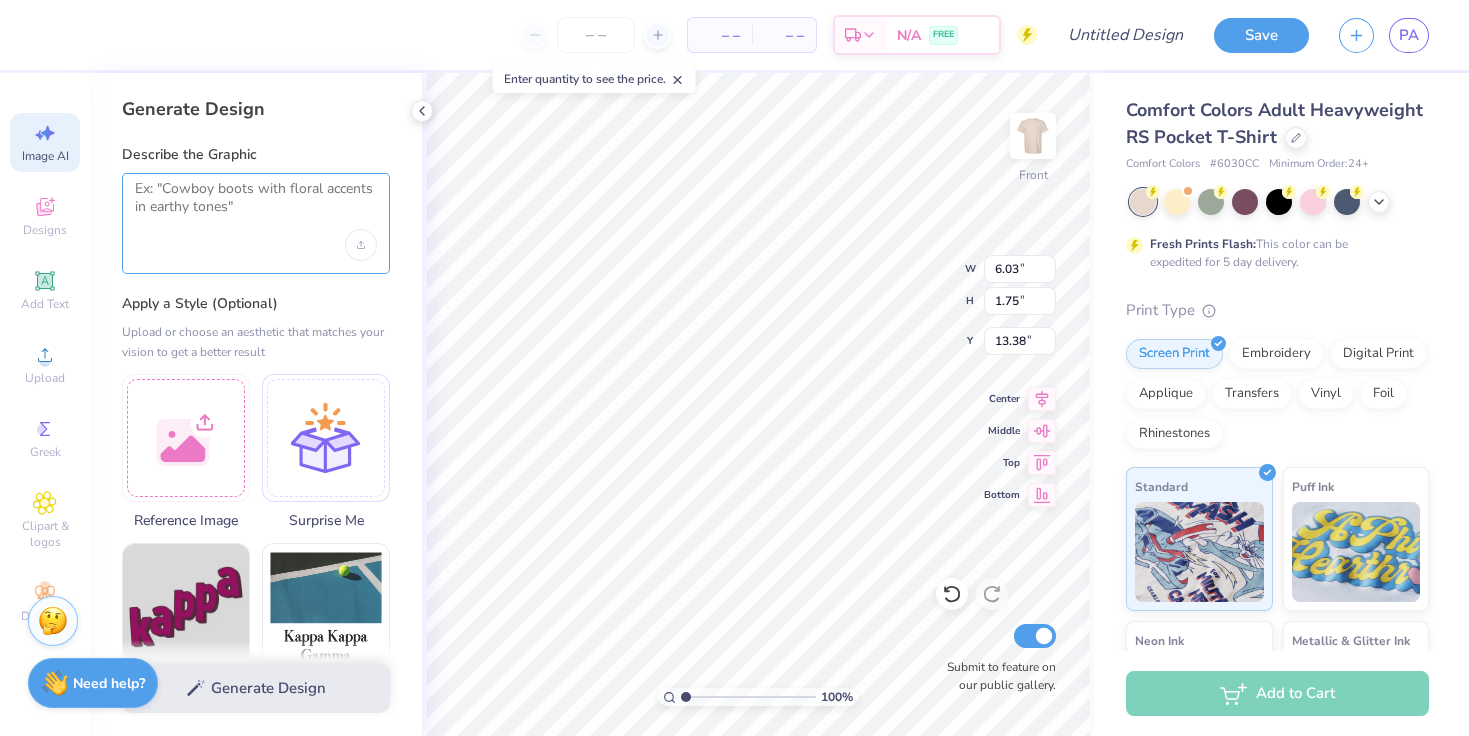 click at bounding box center (256, 205) 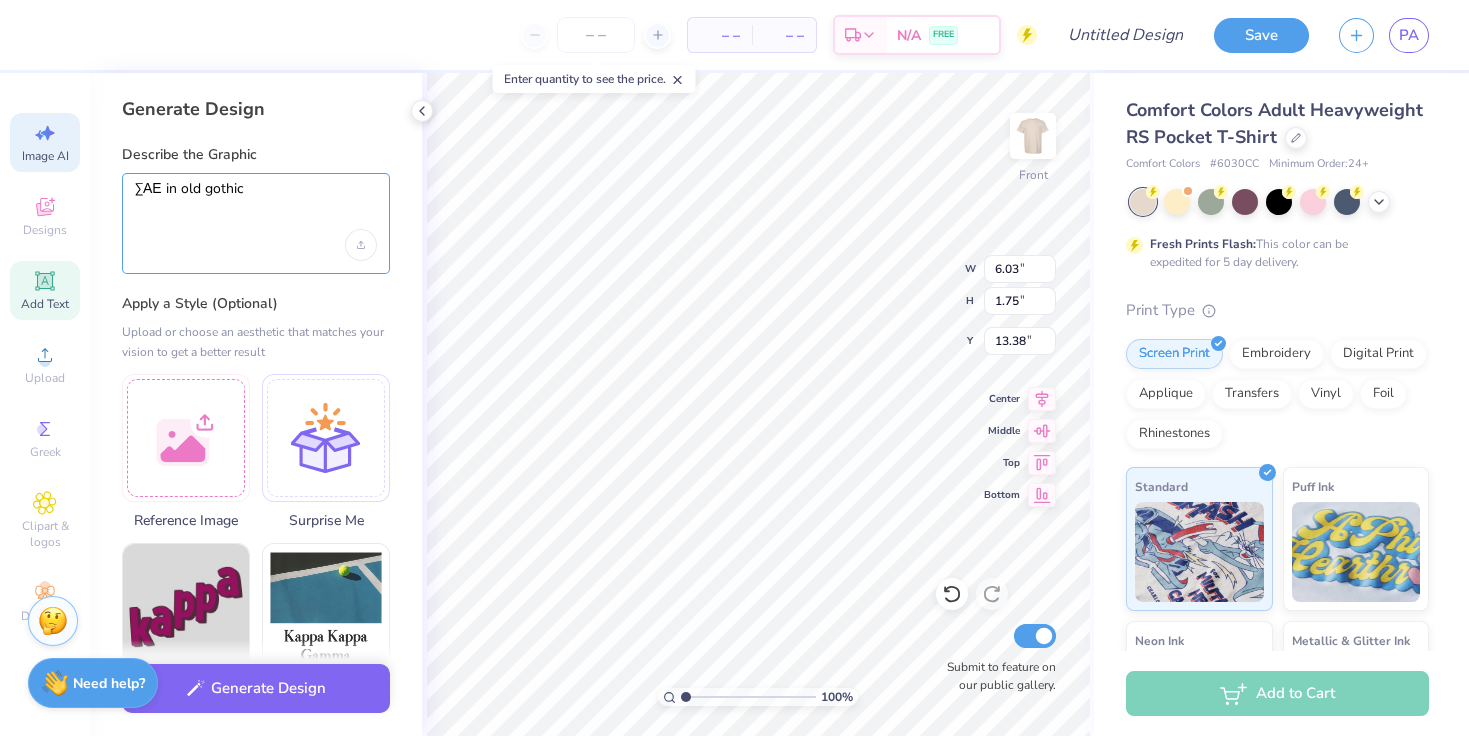 type on "ΣΑΕ in old gothic" 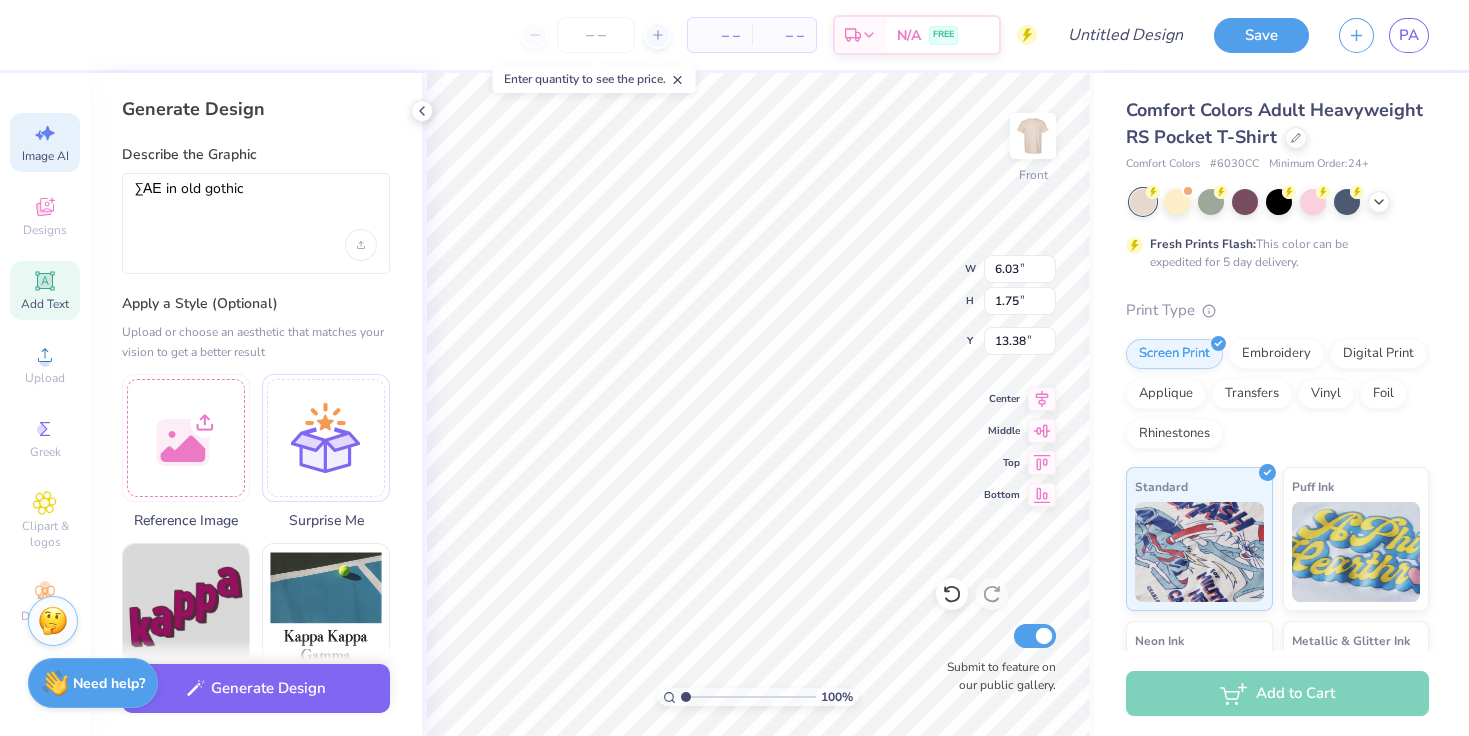 click on "Add Text" at bounding box center (45, 304) 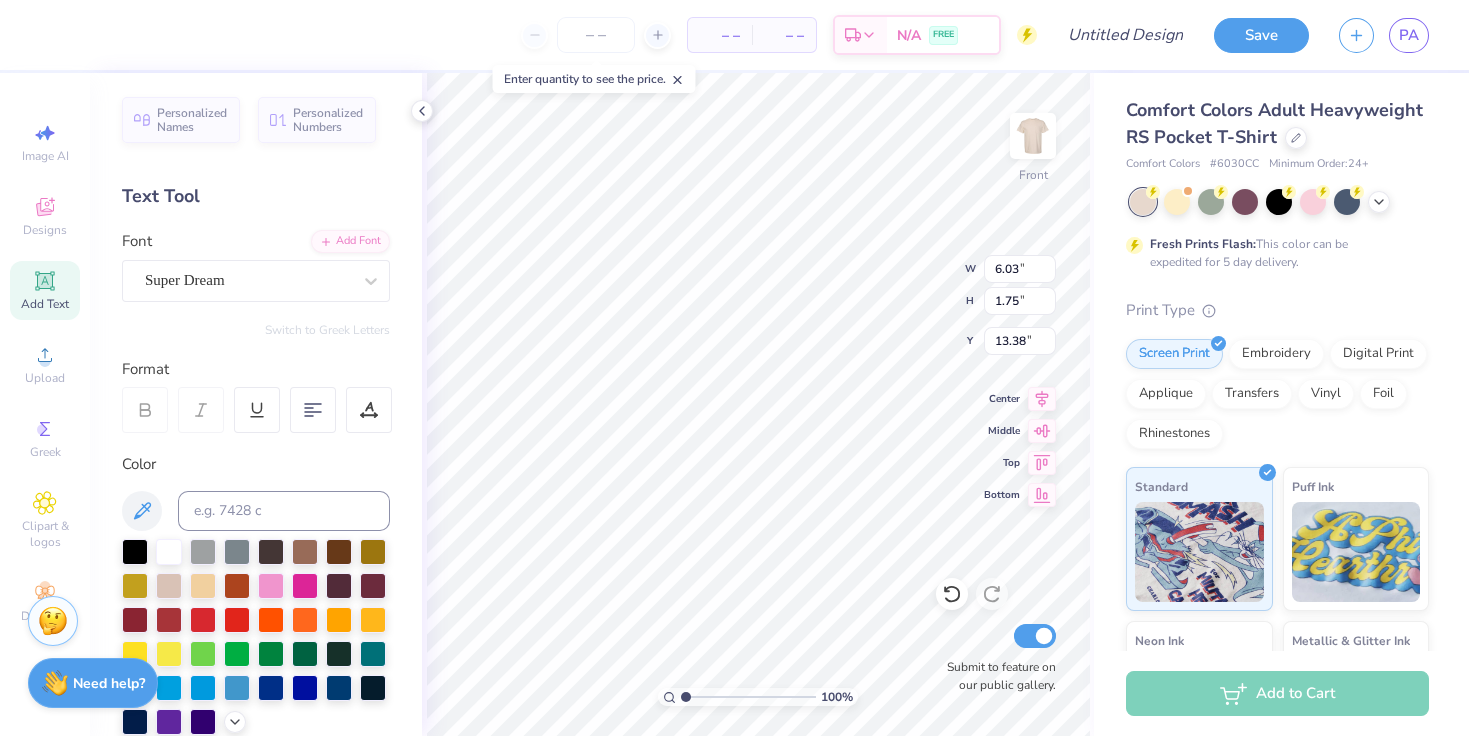click on "Personalized Names Personalized Numbers Text Tool  Add Font Font Super Dream Switch to Greek Letters Format Color Styles Text Shape" at bounding box center [256, 404] 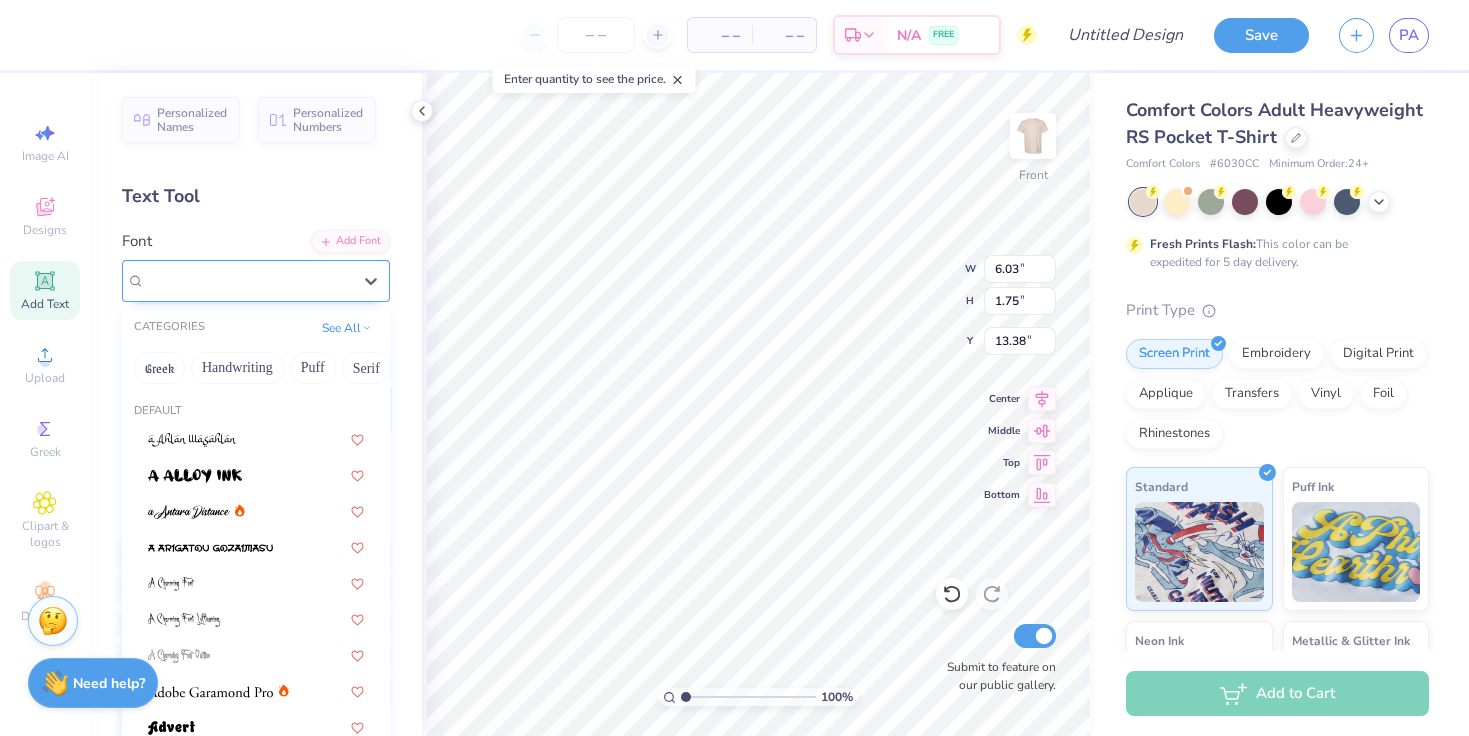 click on "Super Dream" at bounding box center [248, 280] 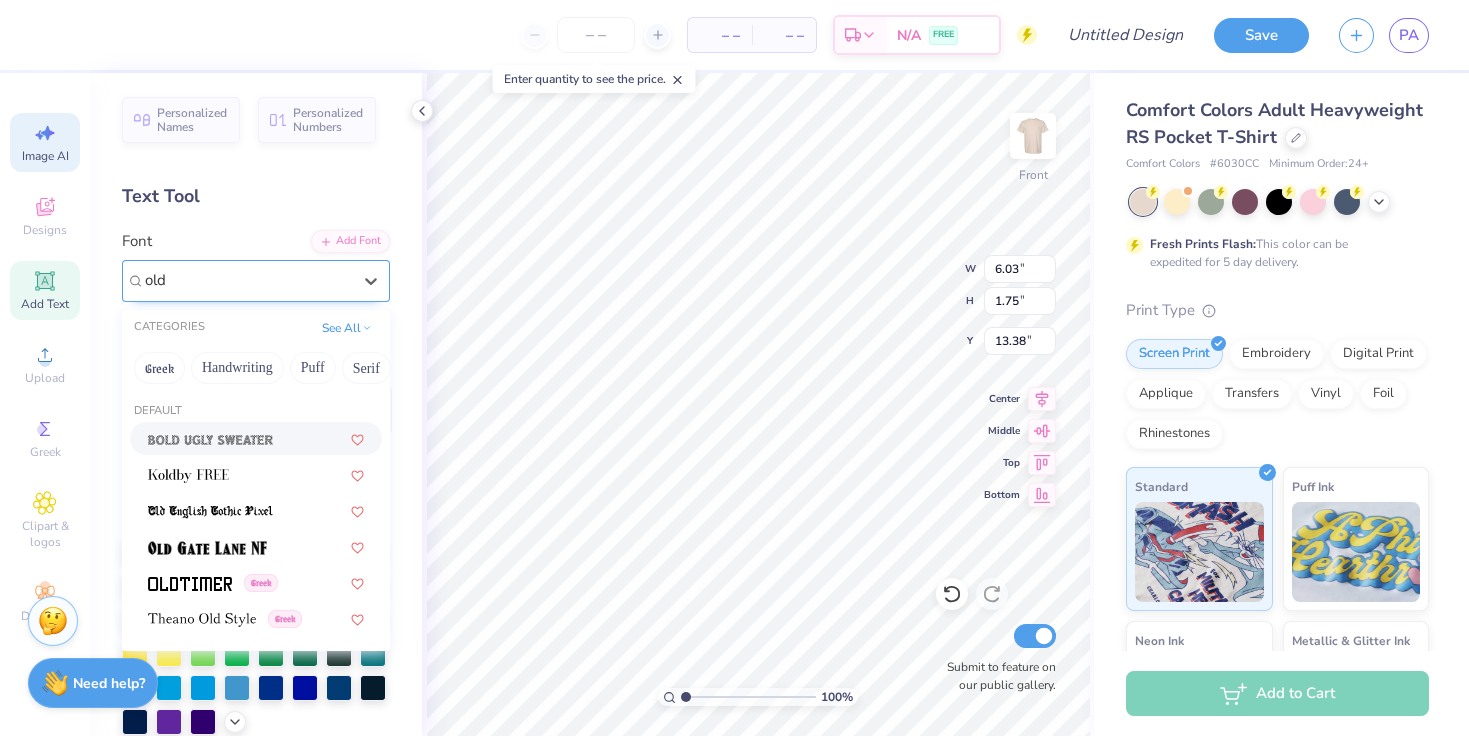 type on "old" 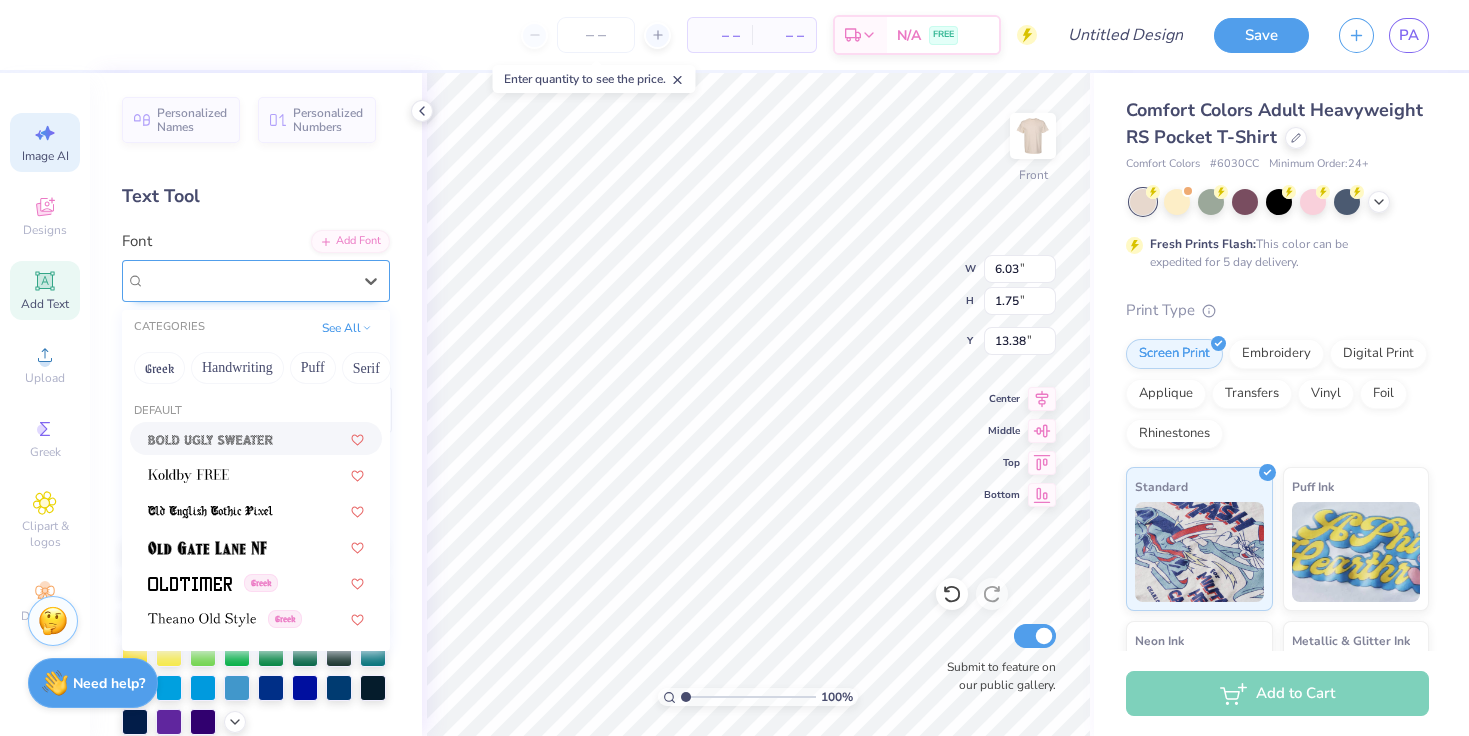 click on "Image AI" at bounding box center [45, 142] 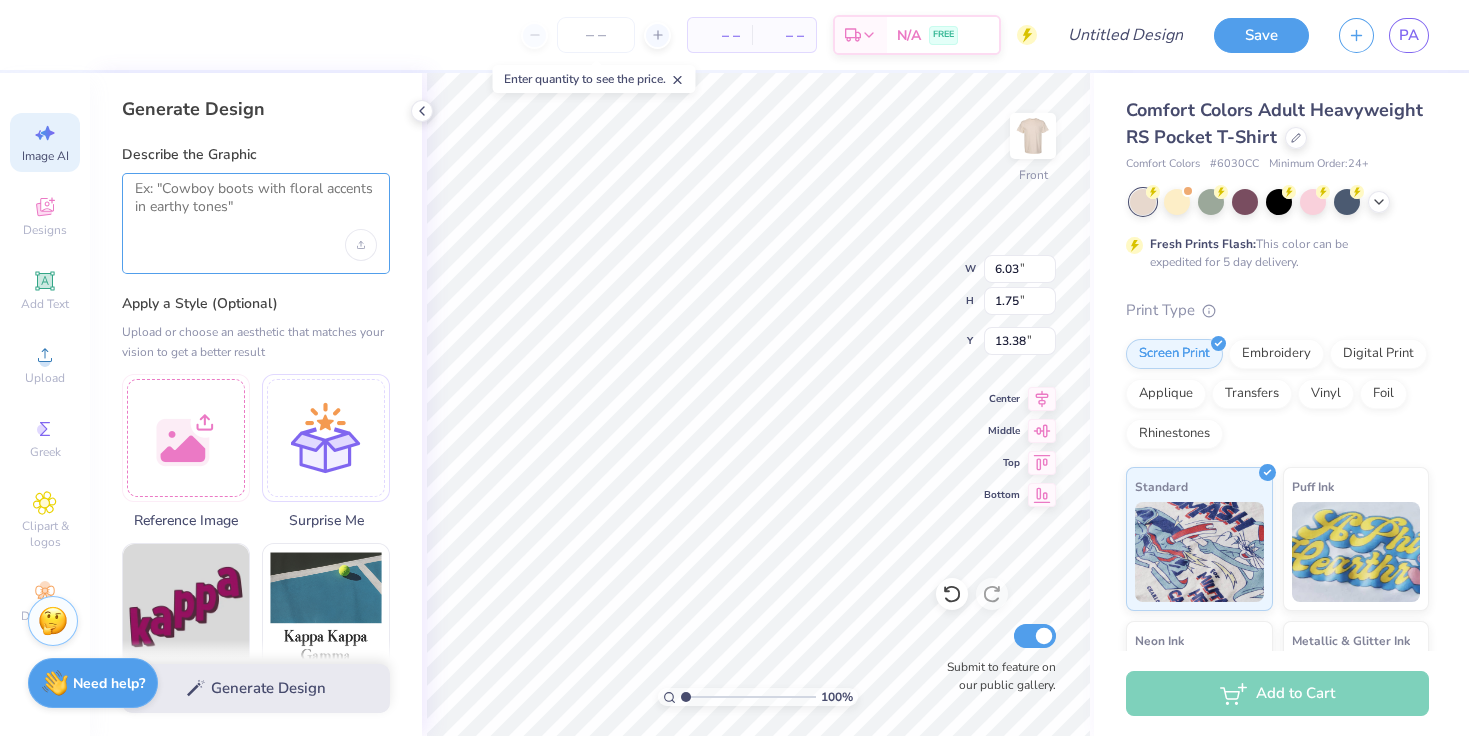 click at bounding box center [256, 205] 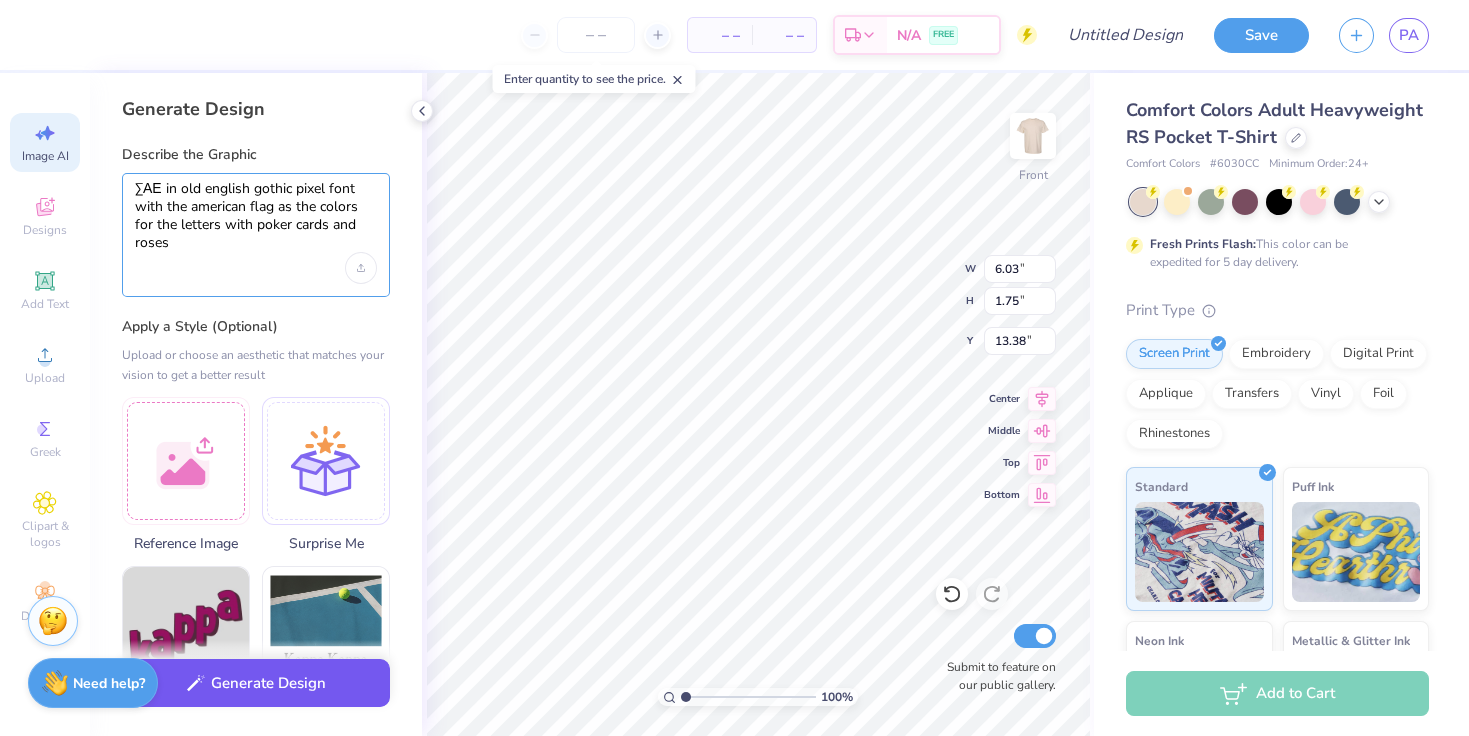 type on "ΣΑΕ in old english gothic pixel font with the american flag as the colors for the letters with poker cards and roses" 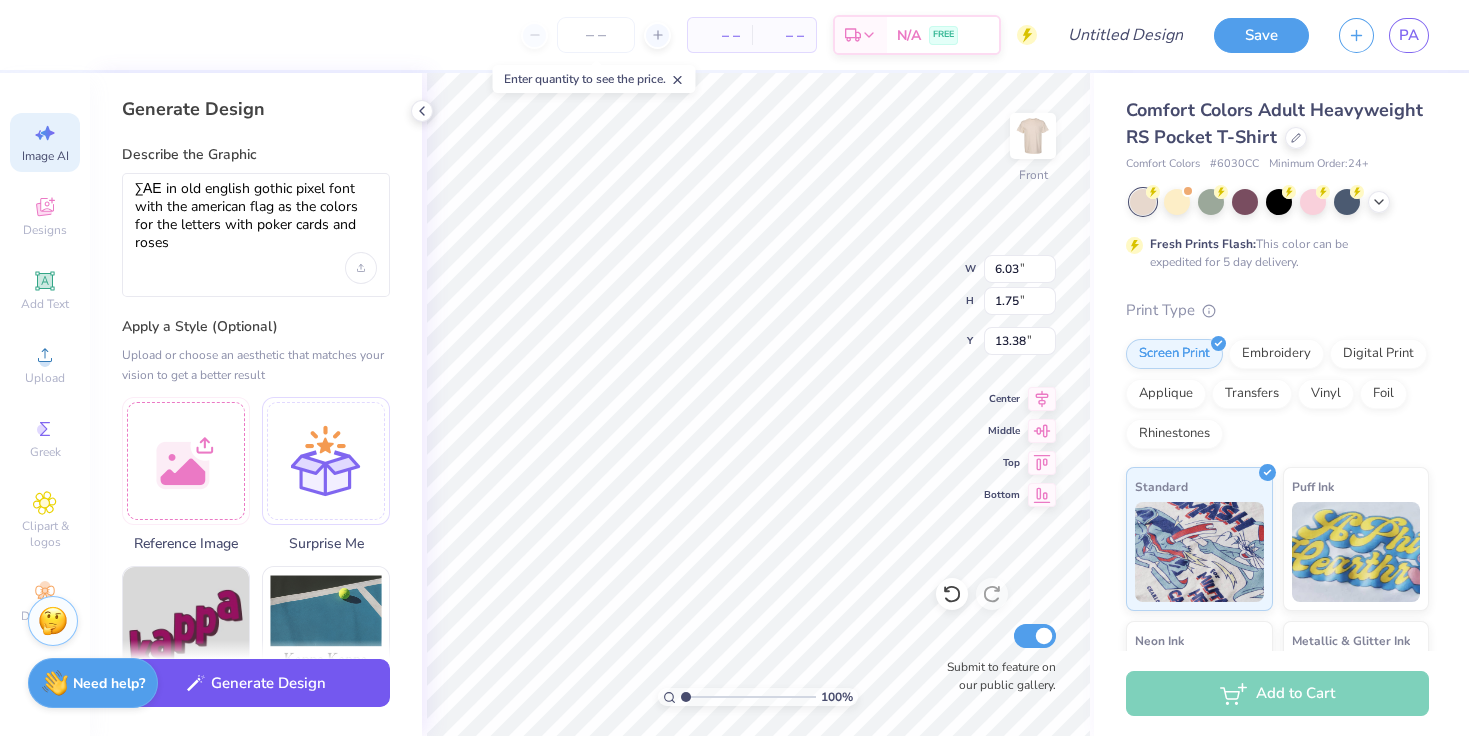 click on "Generate Design" at bounding box center (256, 683) 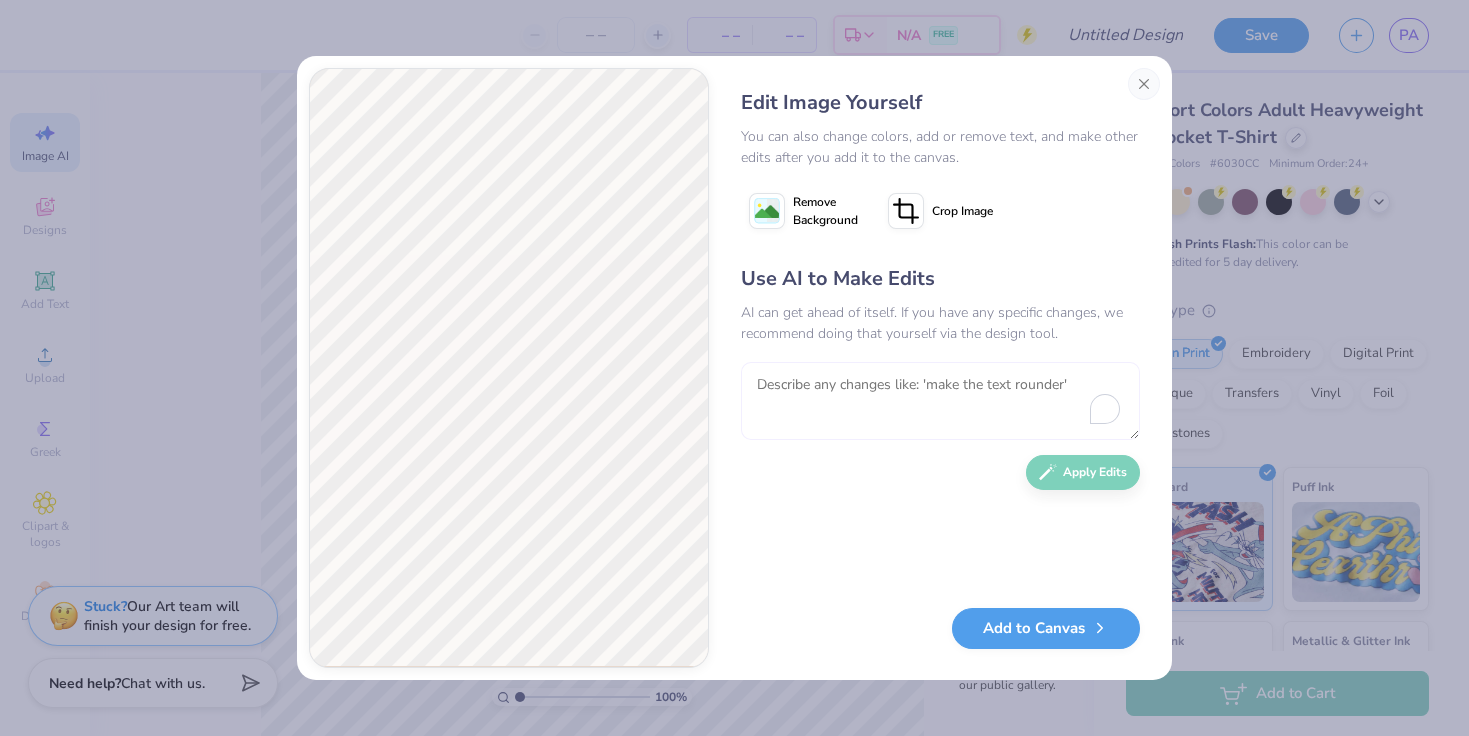 click at bounding box center (940, 401) 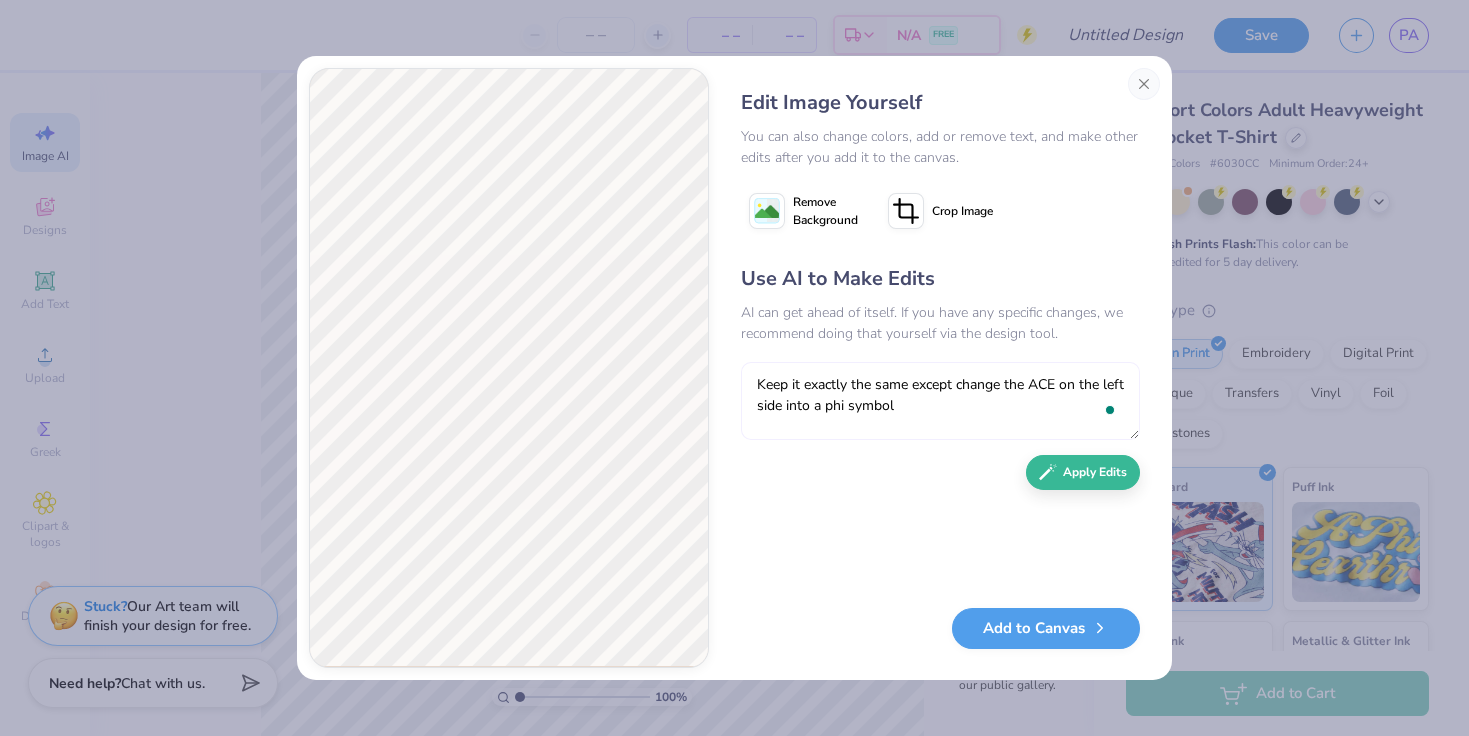 click on "Keep it exactly the same except change the ACE on the left side into a phi symbol" at bounding box center (940, 401) 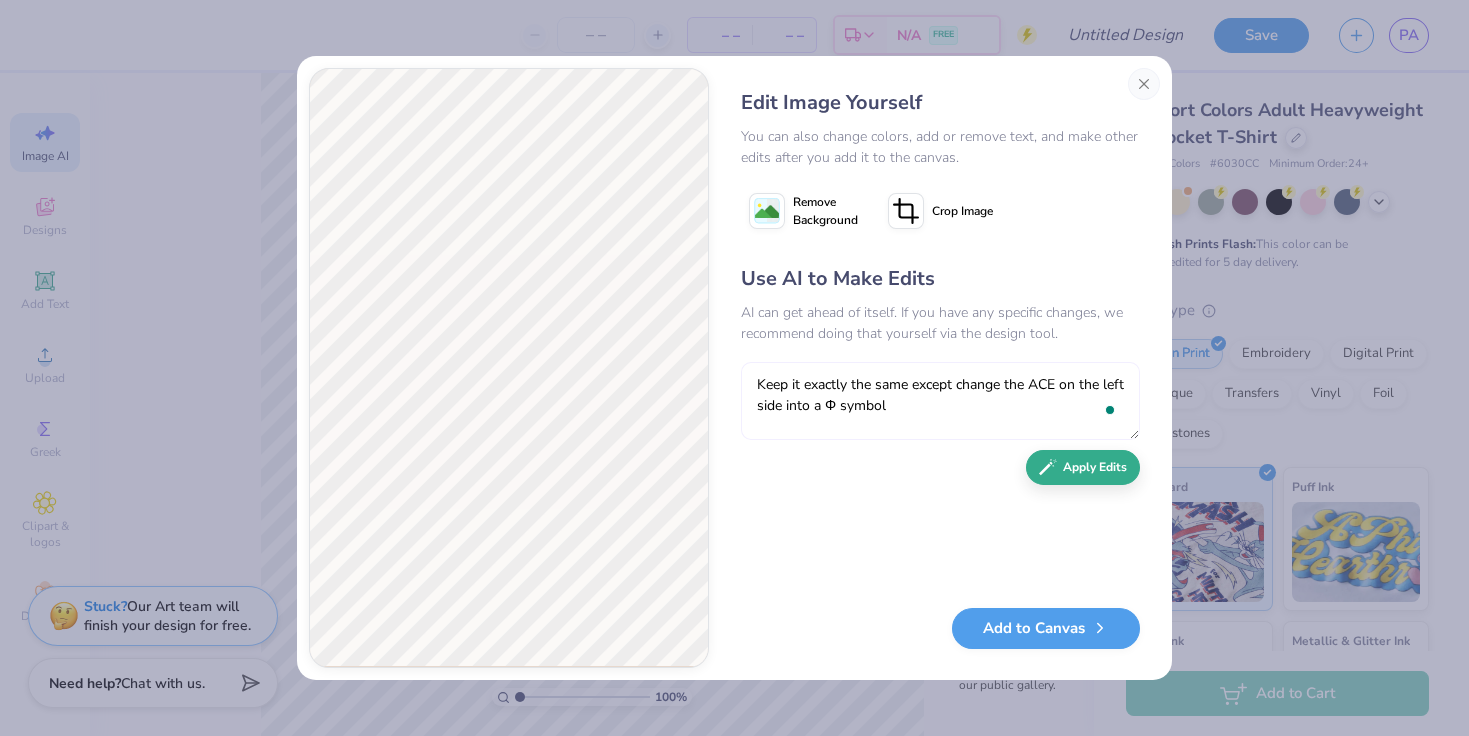 type on "Keep it exactly the same except change the ACE on the left side into a Φ symbol" 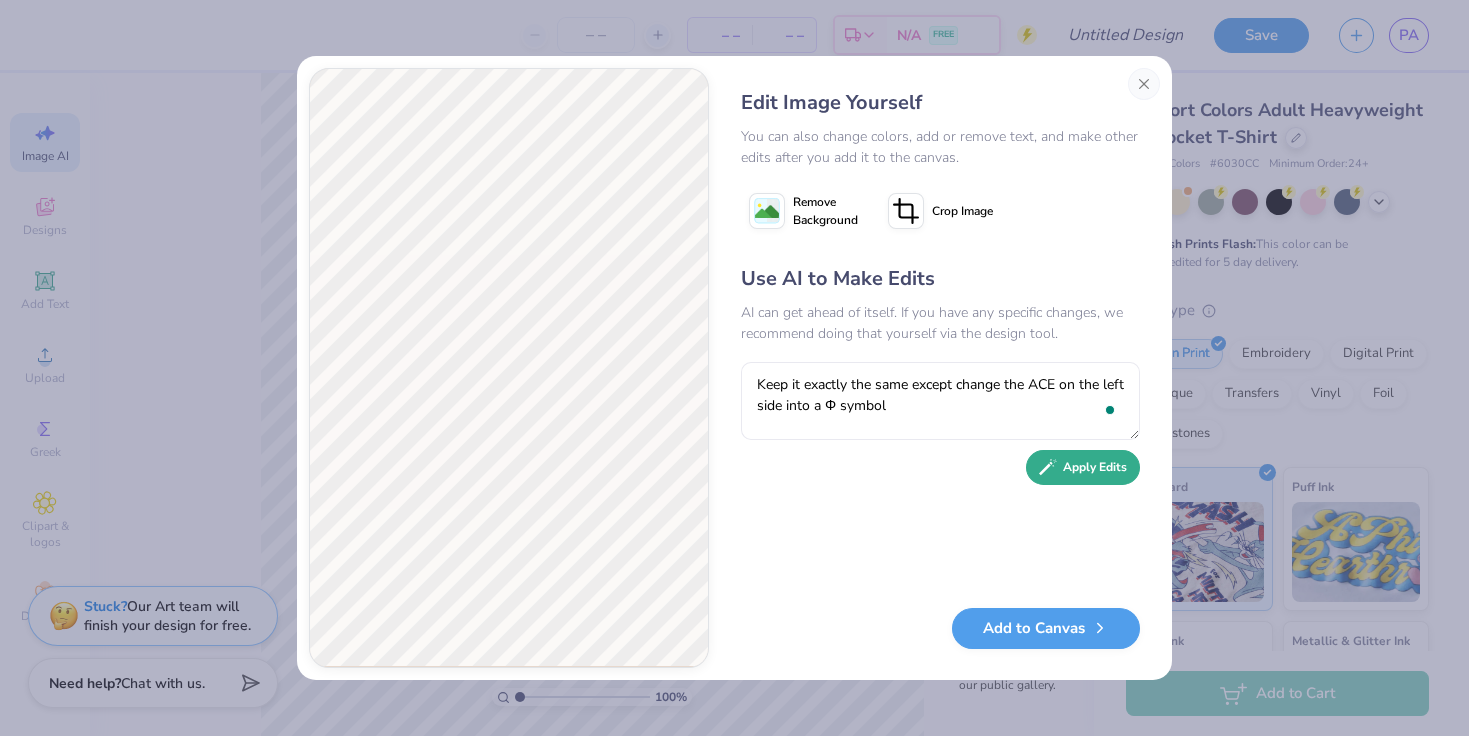 click on "Apply Edits" at bounding box center [1083, 467] 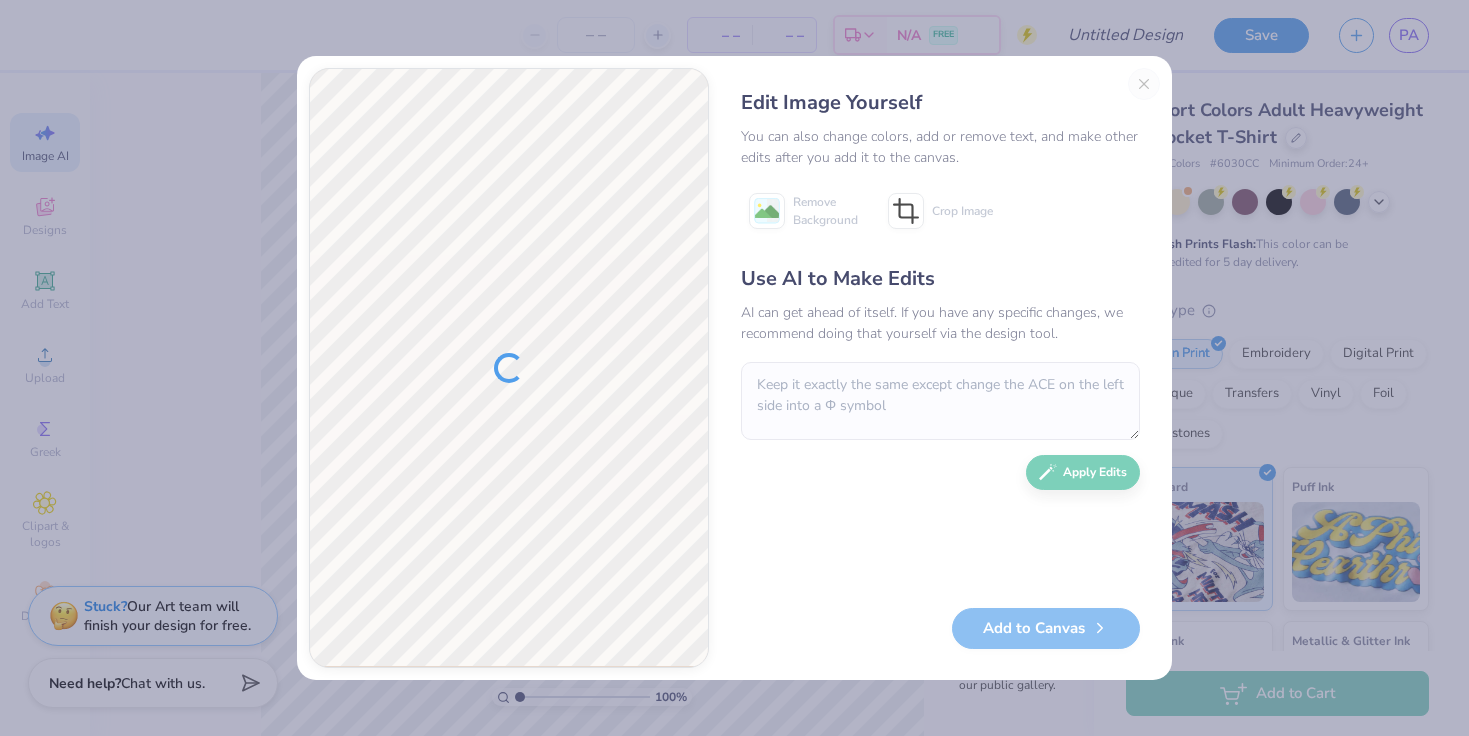 scroll, scrollTop: 0, scrollLeft: 0, axis: both 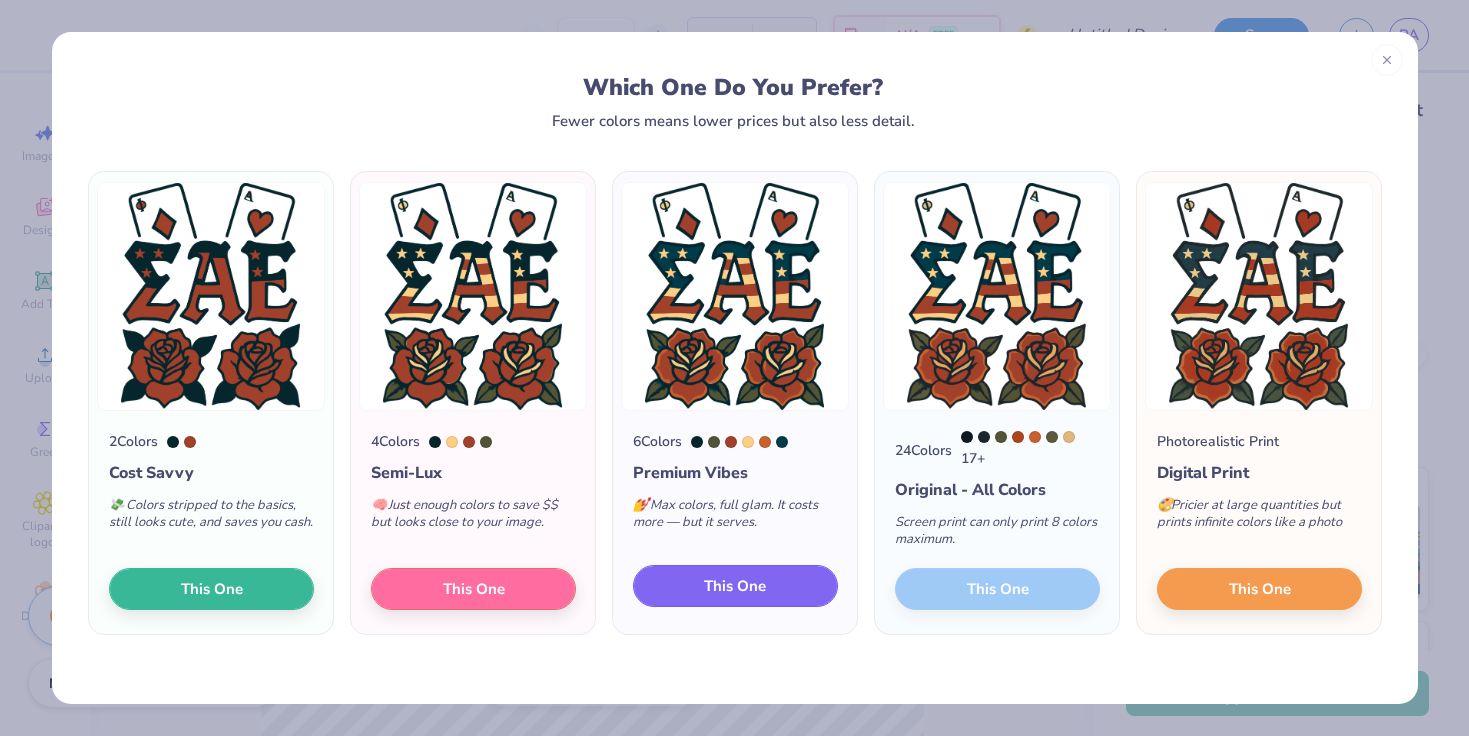 click on "This One" at bounding box center [735, 586] 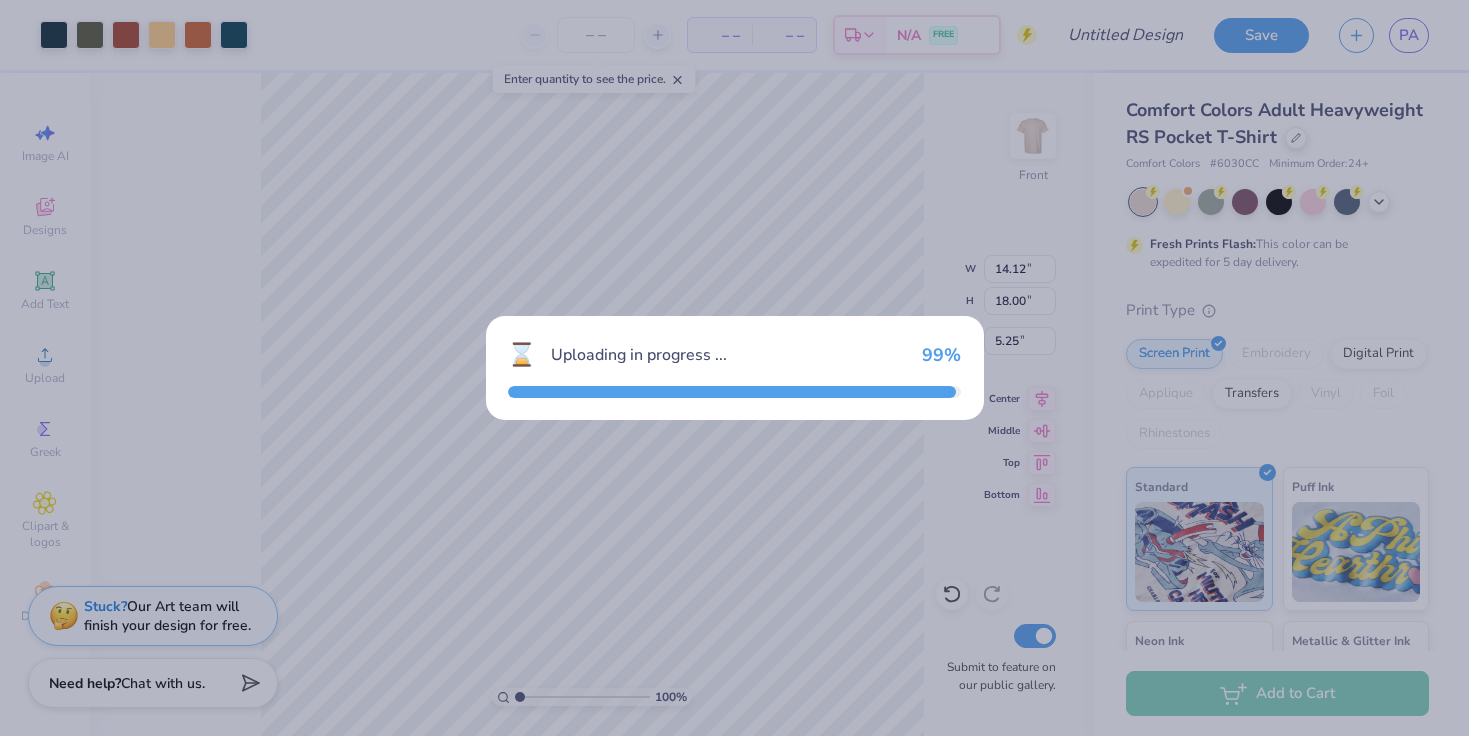 type on "14.12" 